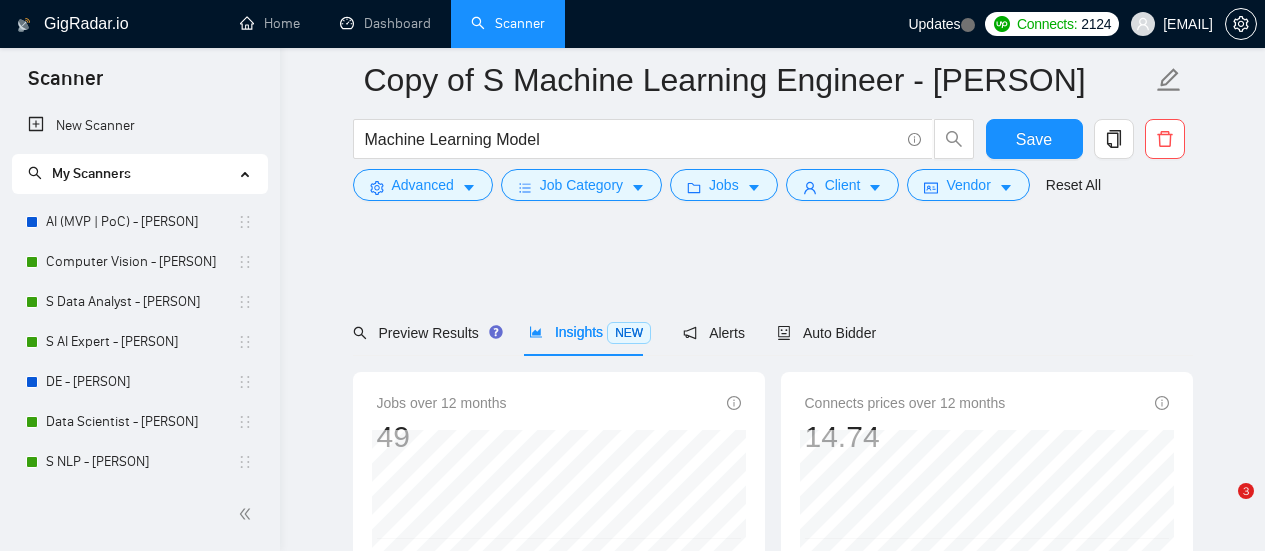 scroll, scrollTop: 100, scrollLeft: 0, axis: vertical 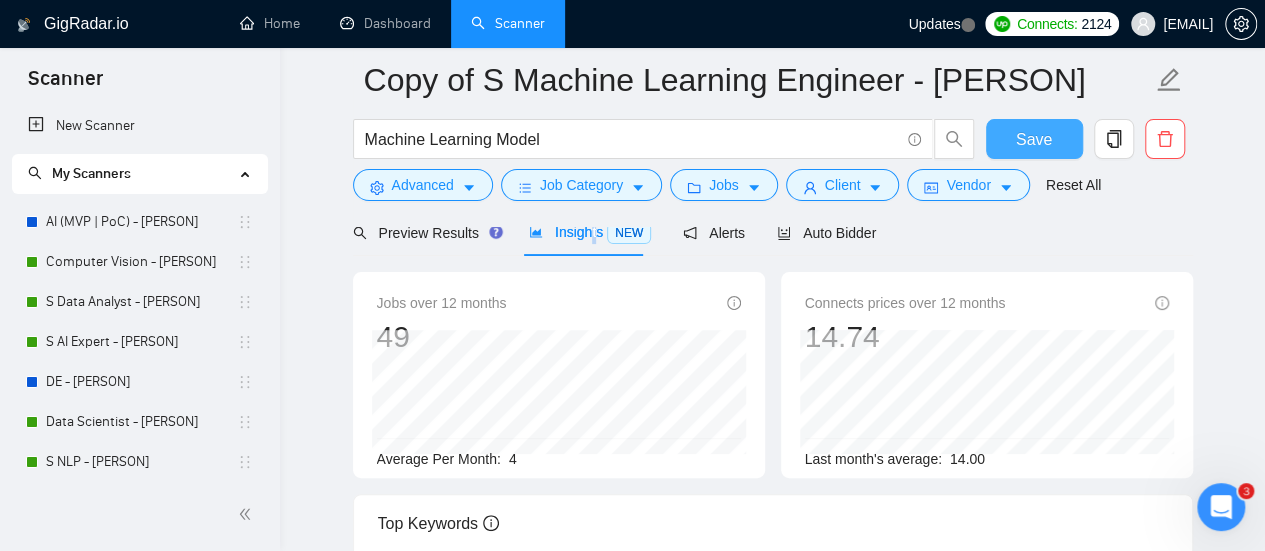 click on "Save" at bounding box center [1034, 139] 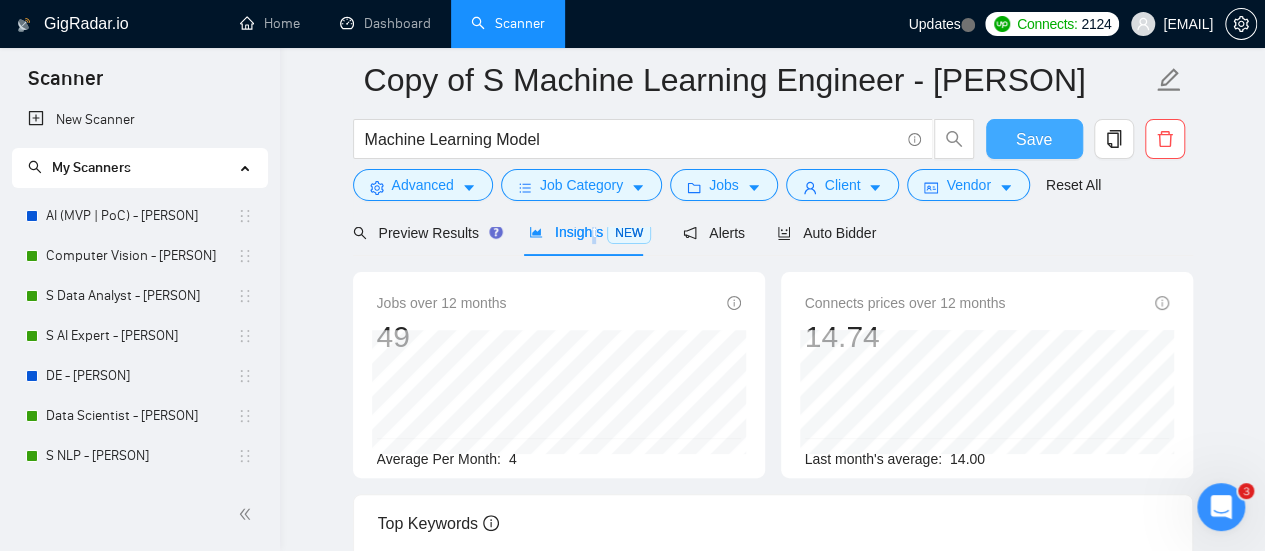 scroll, scrollTop: 4, scrollLeft: 0, axis: vertical 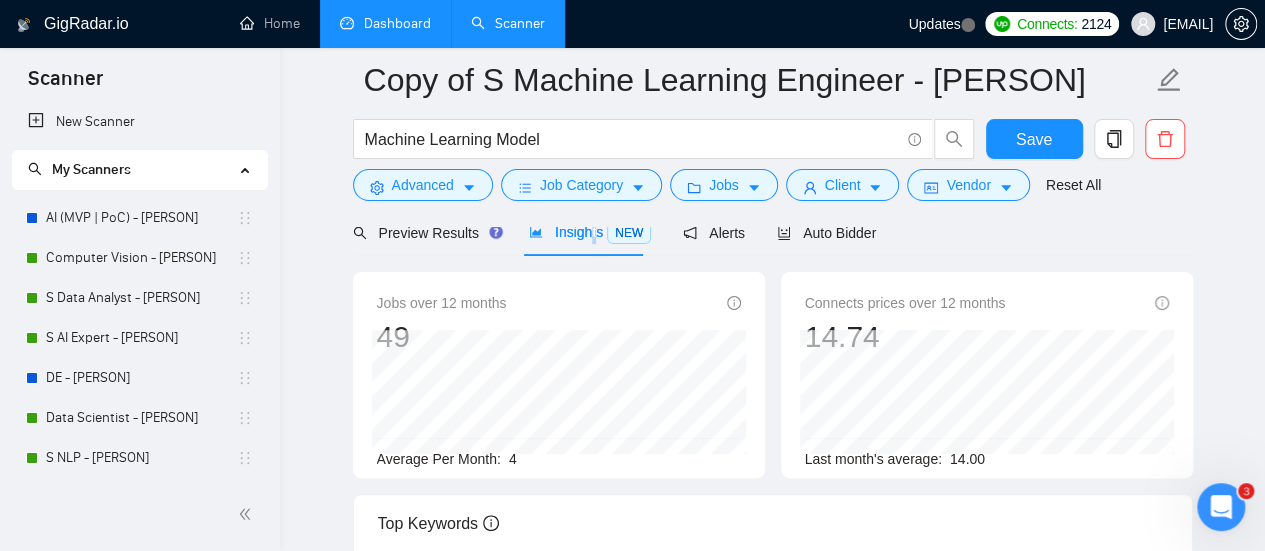 click on "Dashboard" at bounding box center (385, 23) 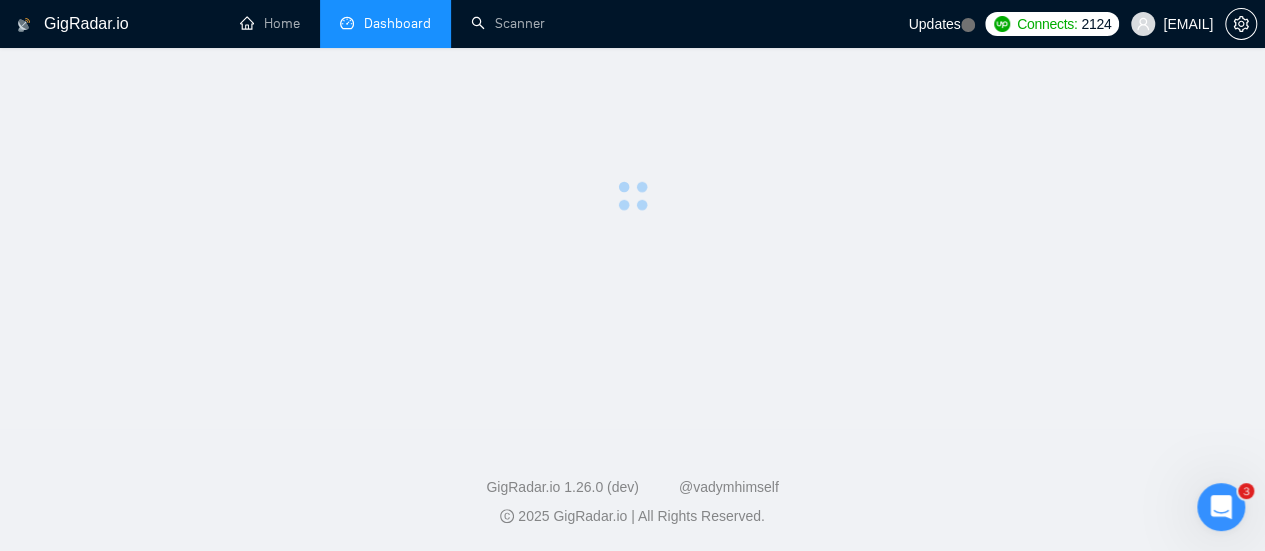 scroll, scrollTop: 0, scrollLeft: 0, axis: both 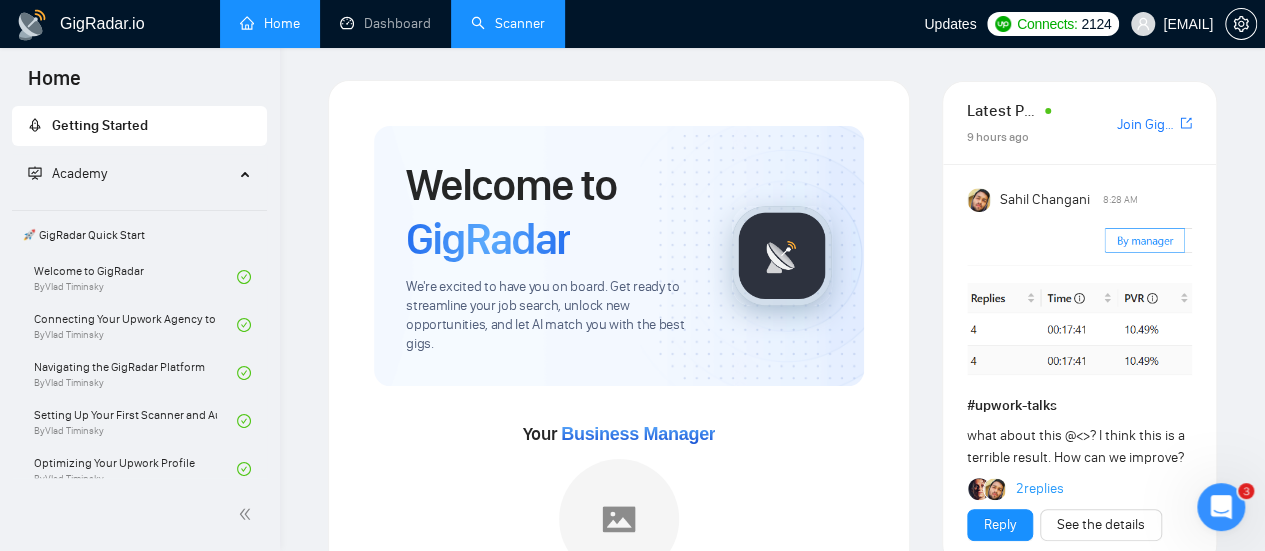 click on "Scanner" at bounding box center [508, 23] 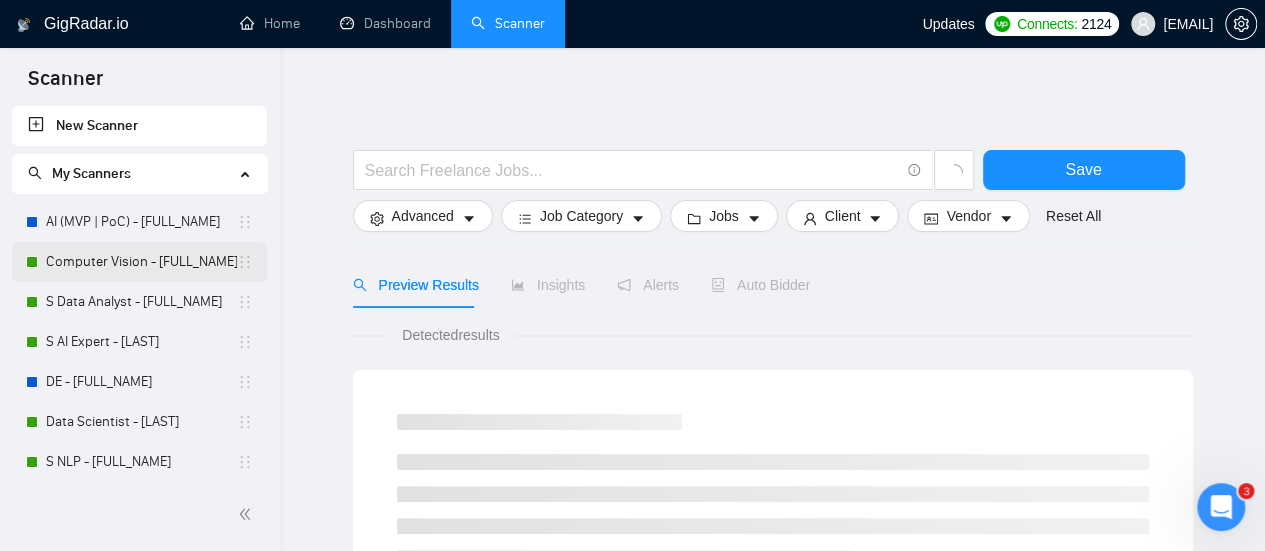 click on "Computer Vision - [FULL_NAME]" at bounding box center (141, 262) 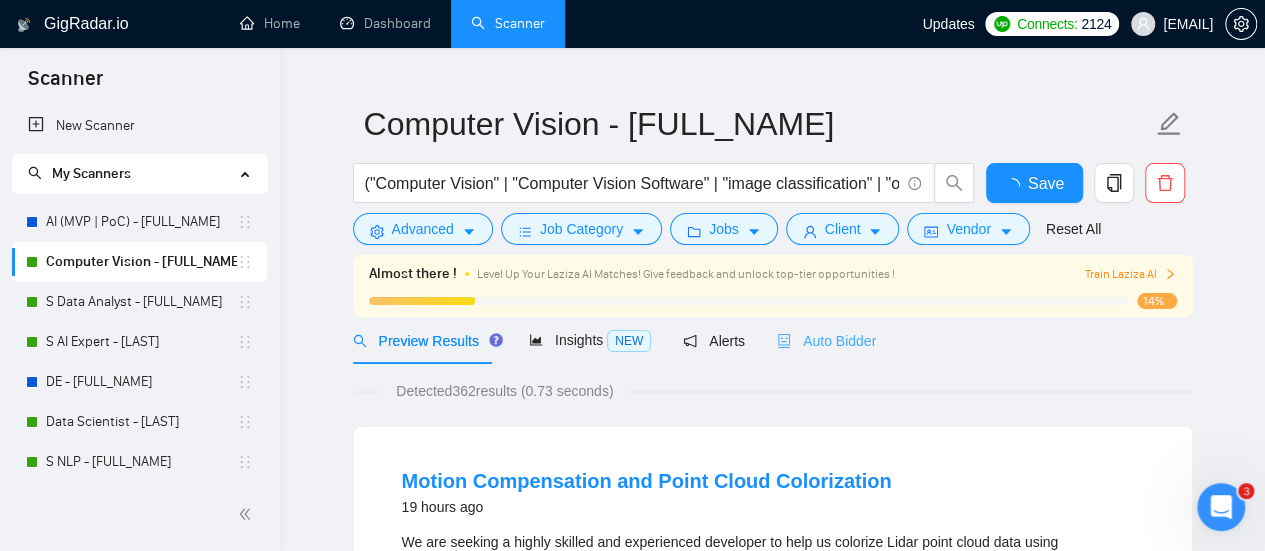 scroll, scrollTop: 0, scrollLeft: 0, axis: both 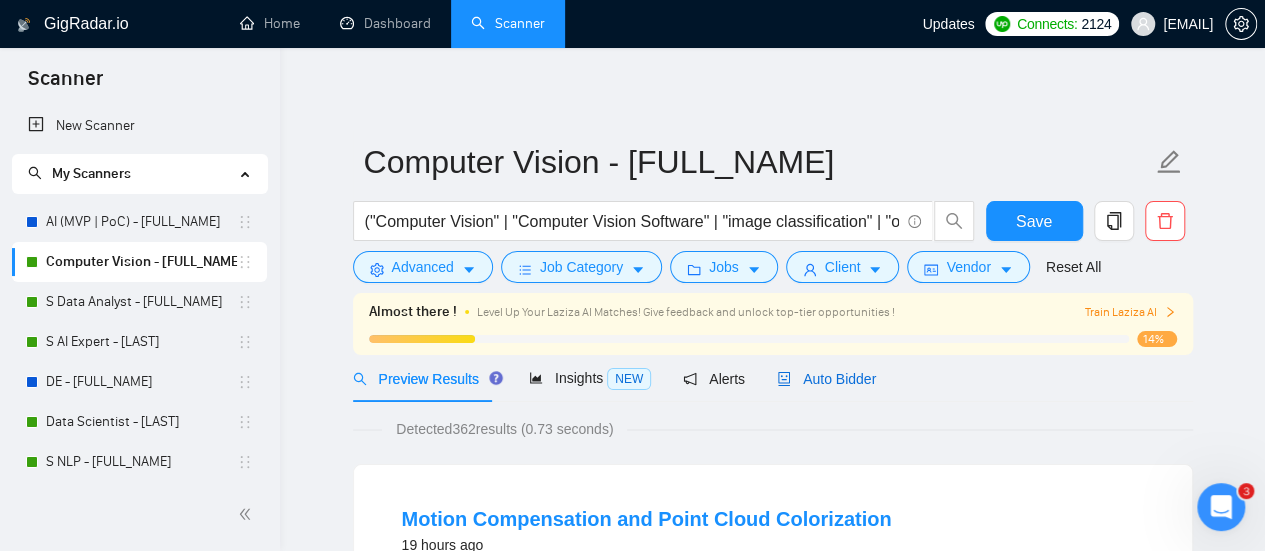 click on "Auto Bidder" at bounding box center [826, 379] 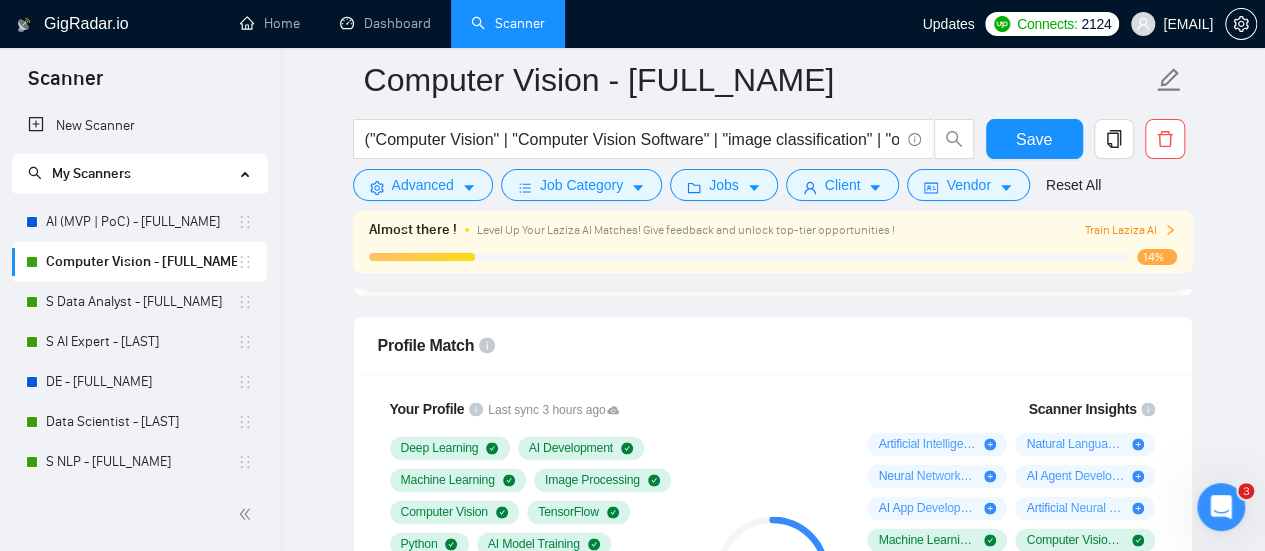 scroll, scrollTop: 1400, scrollLeft: 0, axis: vertical 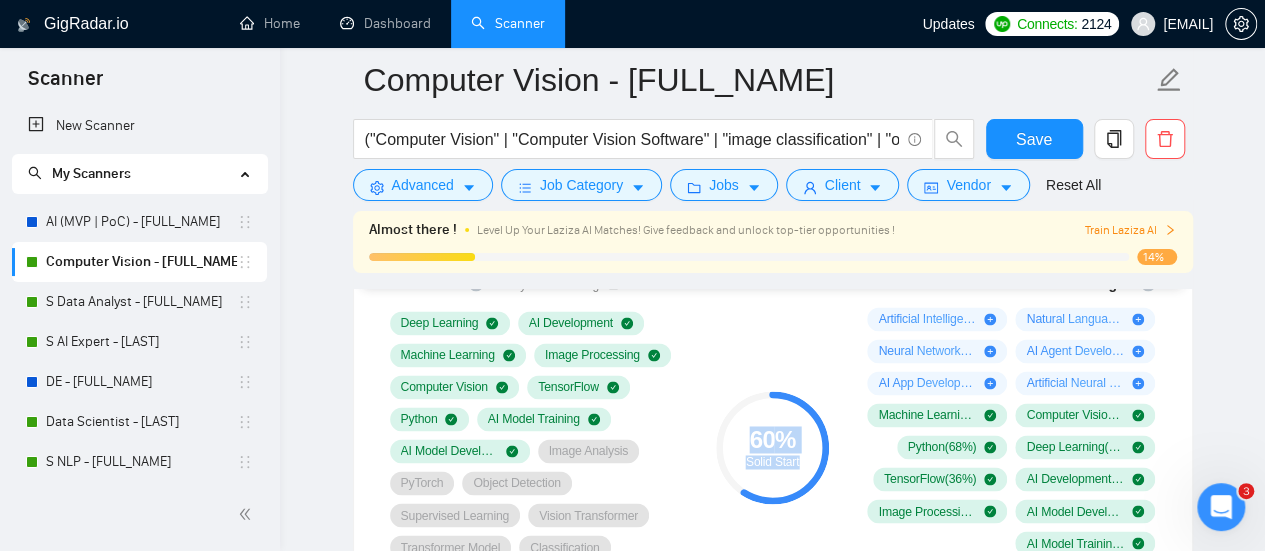 drag, startPoint x: 747, startPoint y: 429, endPoint x: 799, endPoint y: 455, distance: 58.137768 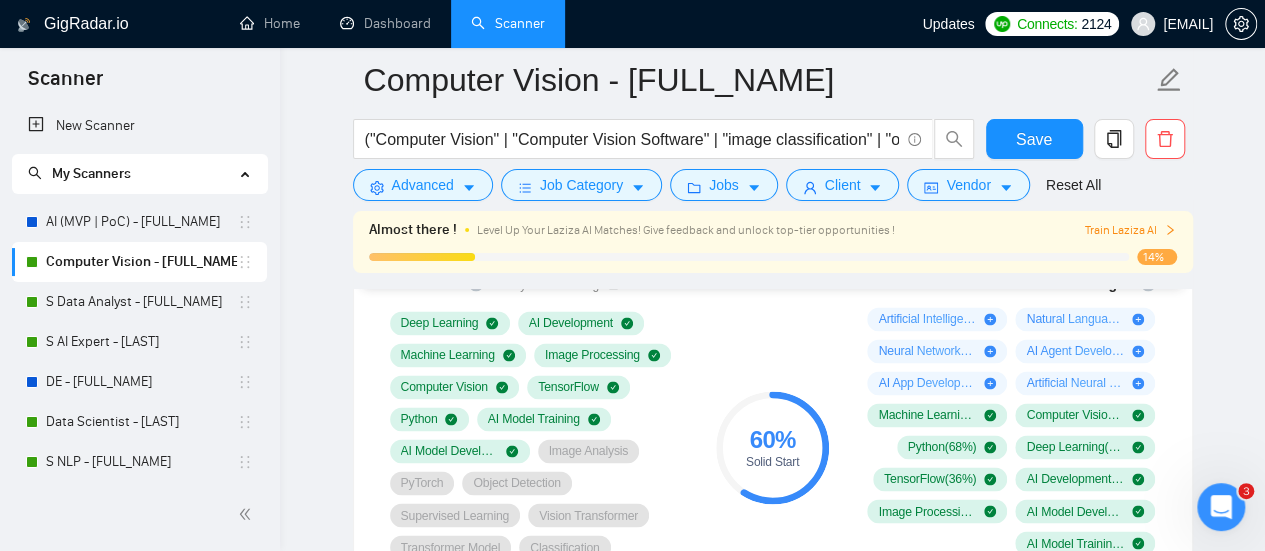 click on "GigRadar.io Home Dashboard Scanner Updates Connects: [NUMBER] [EMAIL] Computer Vision - [FULL_NAME] ("Computer Vision" | "Computer Vision Software" | "image classification" | "object recognition" | "Image Analysis" | "Object Detection" | "OpenCV" | YOLO) Save Advanced Job Category Jobs Client Vendor Reset All Almost there ! Level Up Your Laziza AI Matches! Give feedback and unlock top-tier opportunities ! Train Laziza AI 14% Preview Results Insights NEW Alerts Auto Bidder Auto Bidding Enabled Auto Bidding Enabled: ON Auto Bidder Schedule Auto Bidding Type: Automated (recommended) Semi-automated Auto Bidding Schedule: 24/7 Custom Custom Auto Bidder Schedule Repeat every week on Monday Tuesday Wednesday Thursday Friday Saturday Sunday Active Hours ( Europe/ [CITY] ): From: To: ( 24 hours) Europe/ [CITY] Auto Bidding Type Select your bidding algorithm: Choose the algorithm for you bidding. The price per proposal does not include your connects expenditure. Template Bidder 0.50 credits / proposal 1.00" at bounding box center (772, 1757) 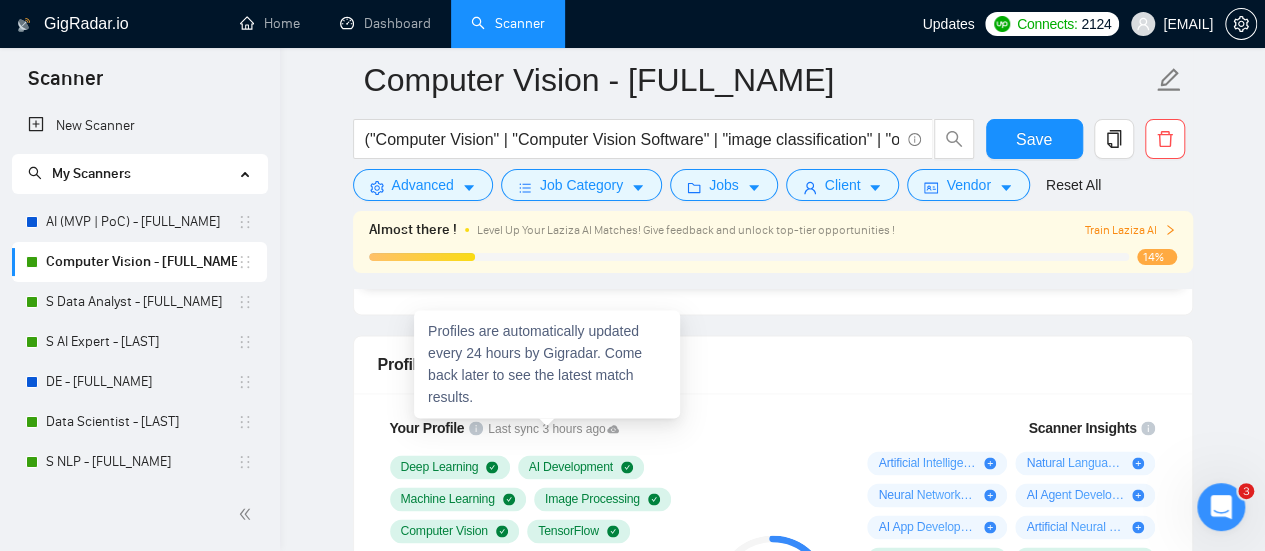 scroll, scrollTop: 1300, scrollLeft: 0, axis: vertical 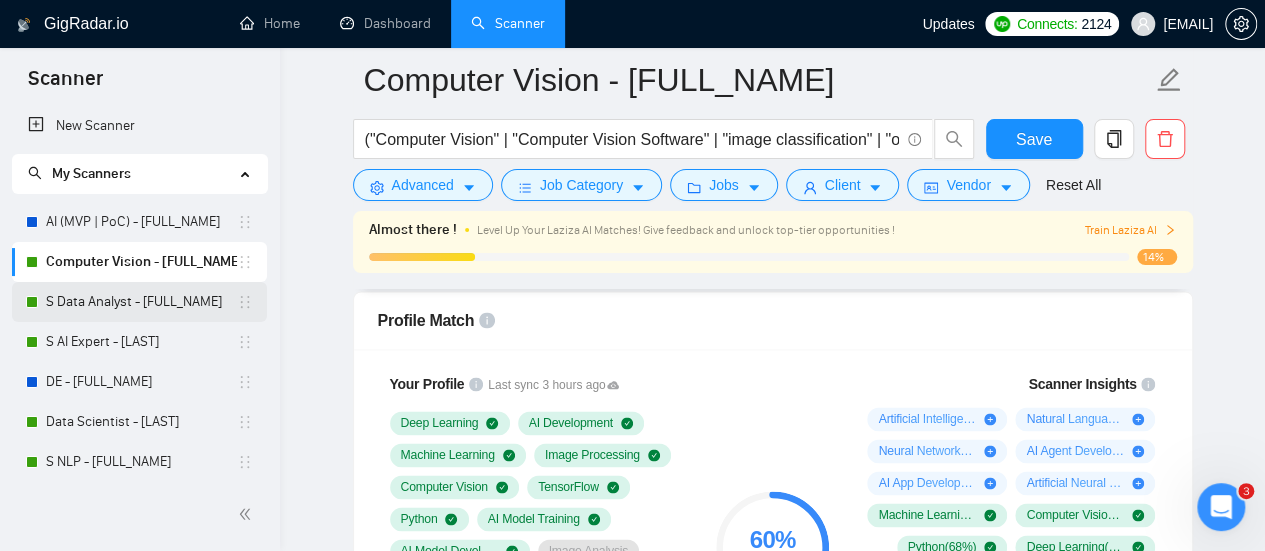 click on "S Data Analyst - [FULL_NAME]" at bounding box center [141, 302] 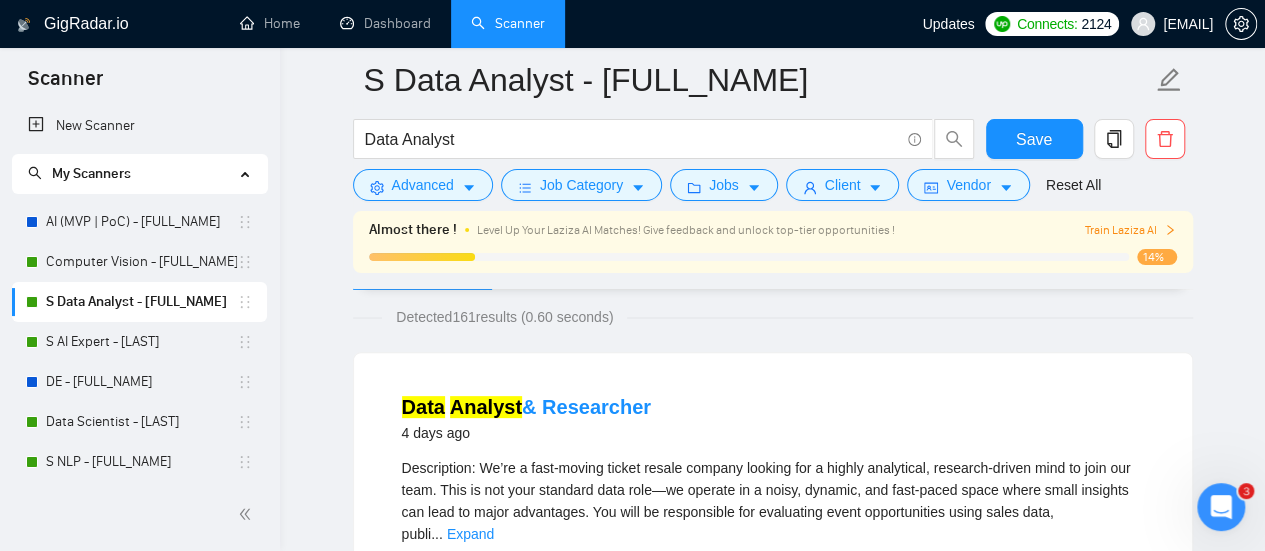 scroll, scrollTop: 0, scrollLeft: 0, axis: both 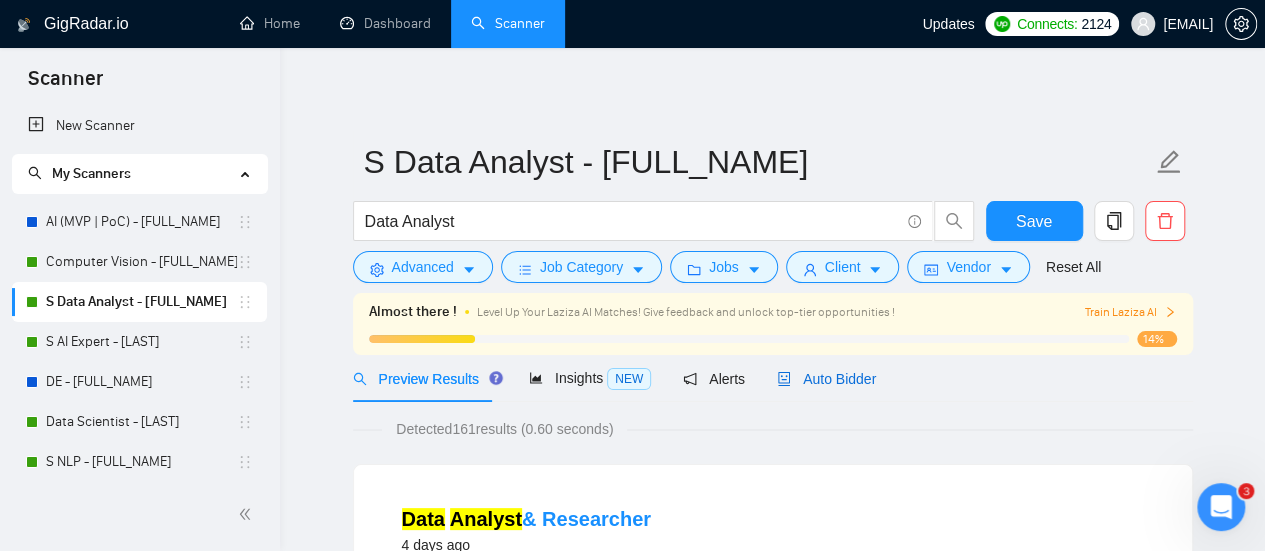 click on "Auto Bidder" at bounding box center (826, 379) 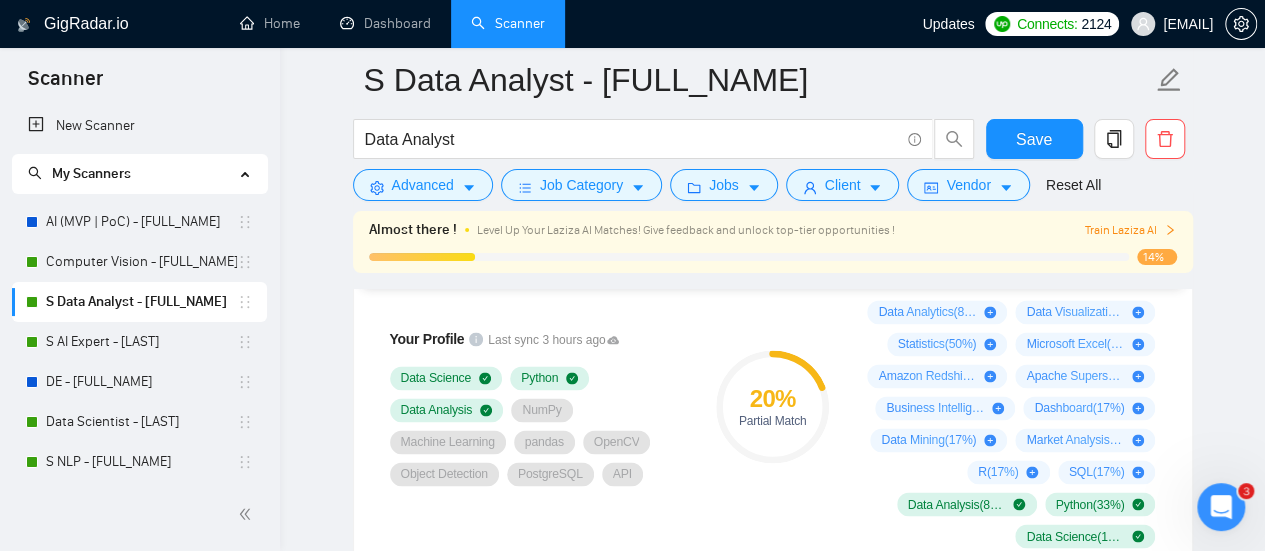 scroll, scrollTop: 1400, scrollLeft: 0, axis: vertical 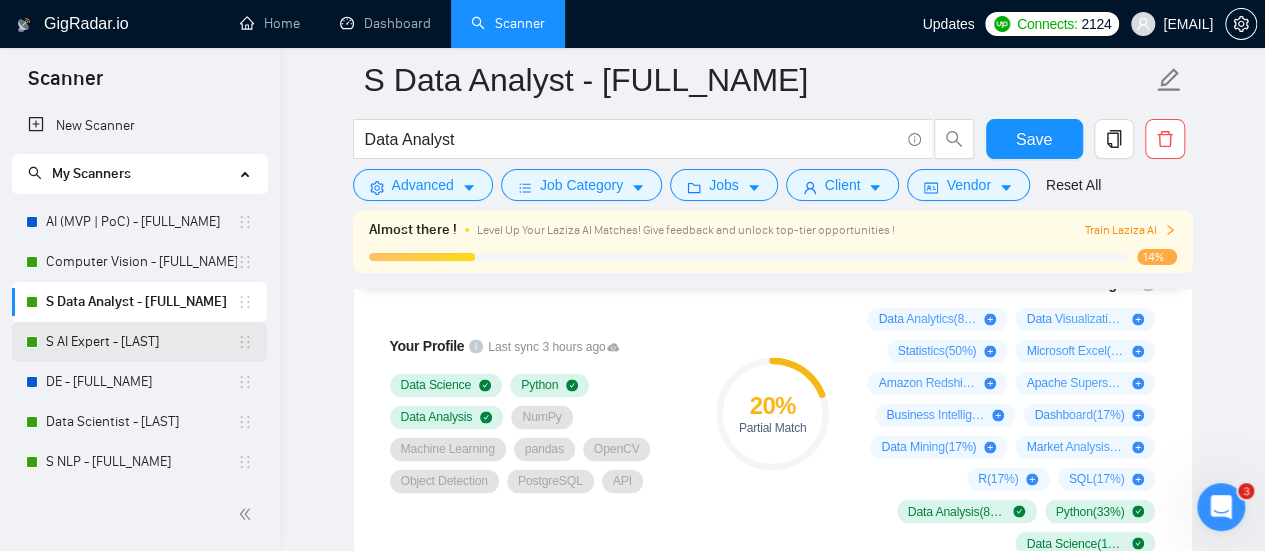 click on "S AI Expert - [LAST]" at bounding box center (141, 342) 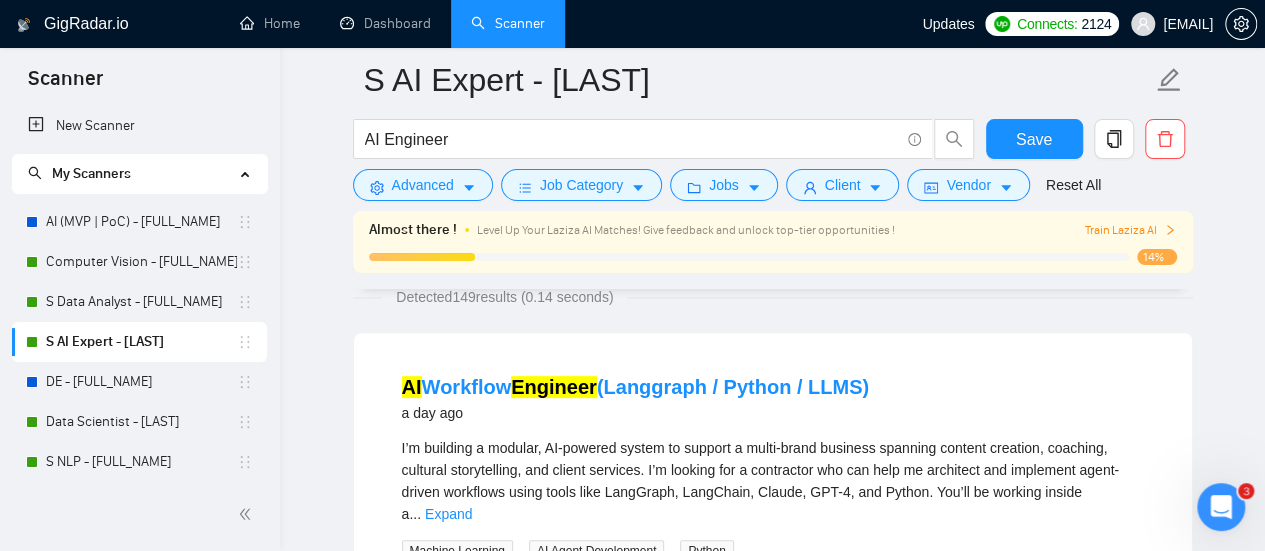 scroll, scrollTop: 0, scrollLeft: 0, axis: both 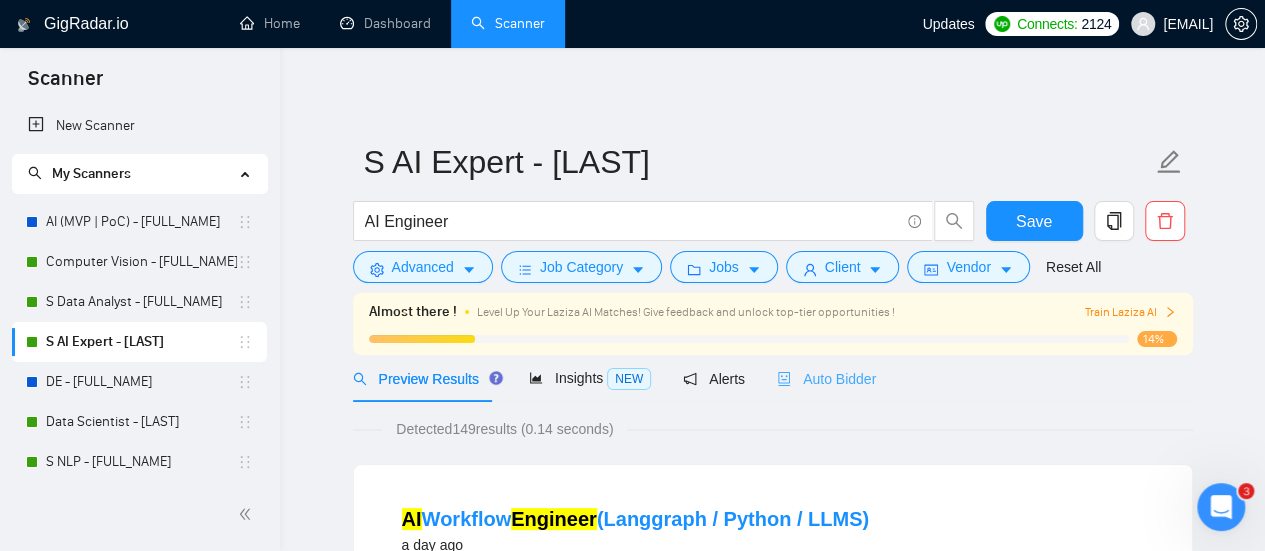 click on "Auto Bidder" at bounding box center [826, 378] 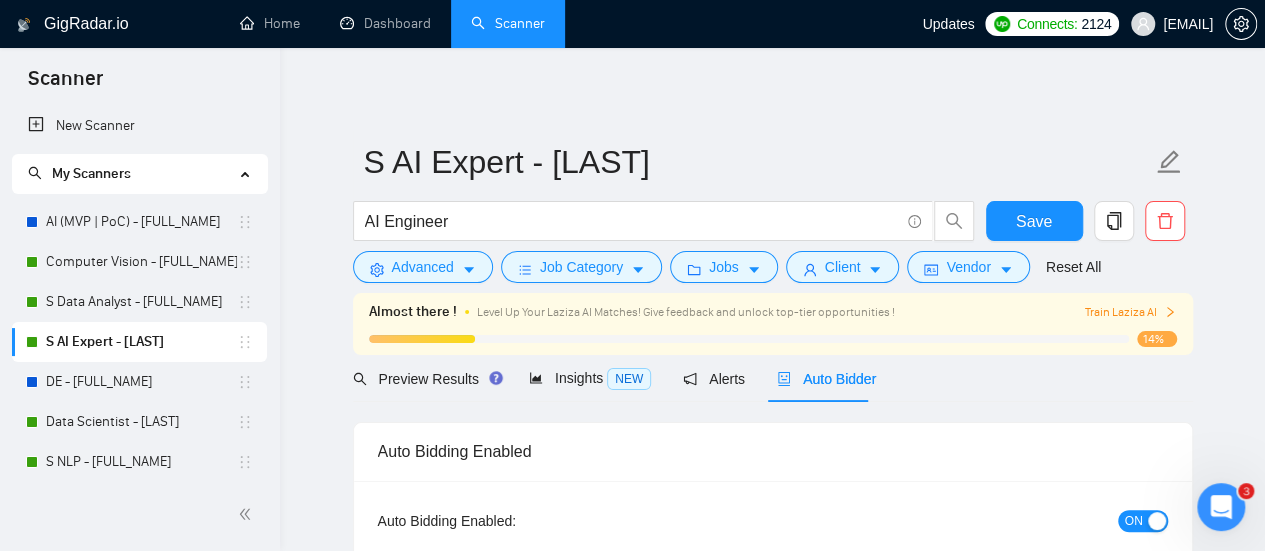type 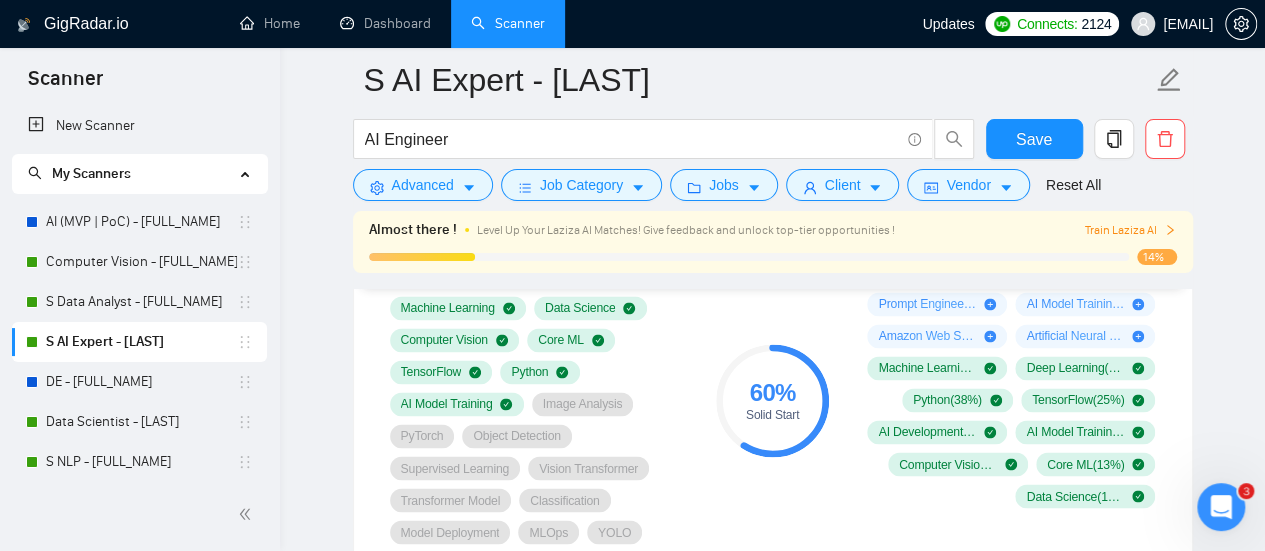 scroll, scrollTop: 1500, scrollLeft: 0, axis: vertical 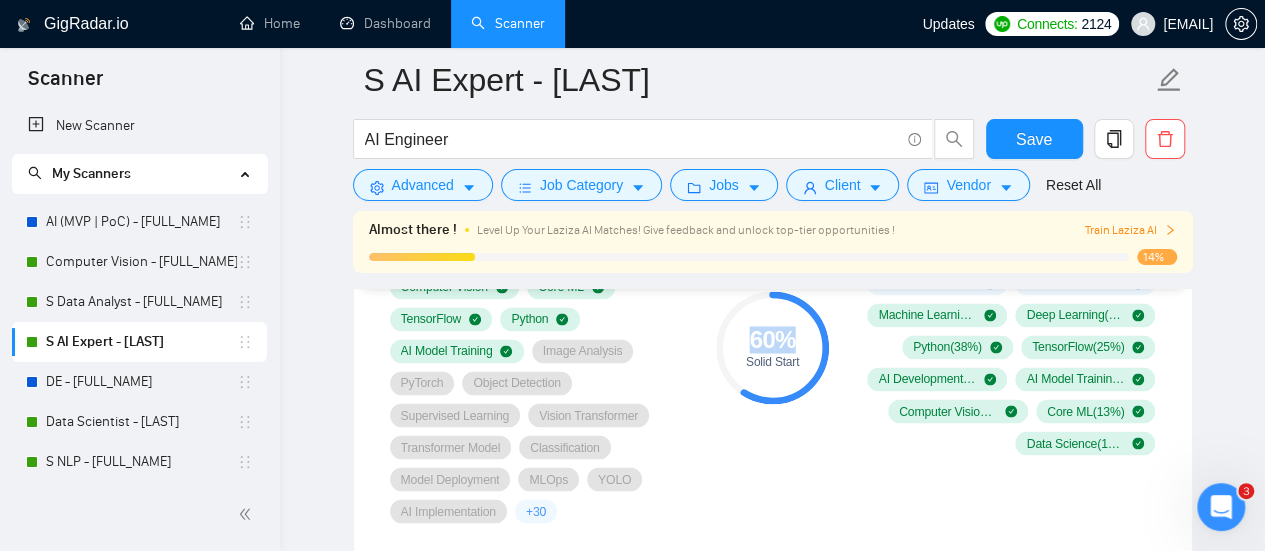 drag, startPoint x: 744, startPoint y: 333, endPoint x: 814, endPoint y: 335, distance: 70.028564 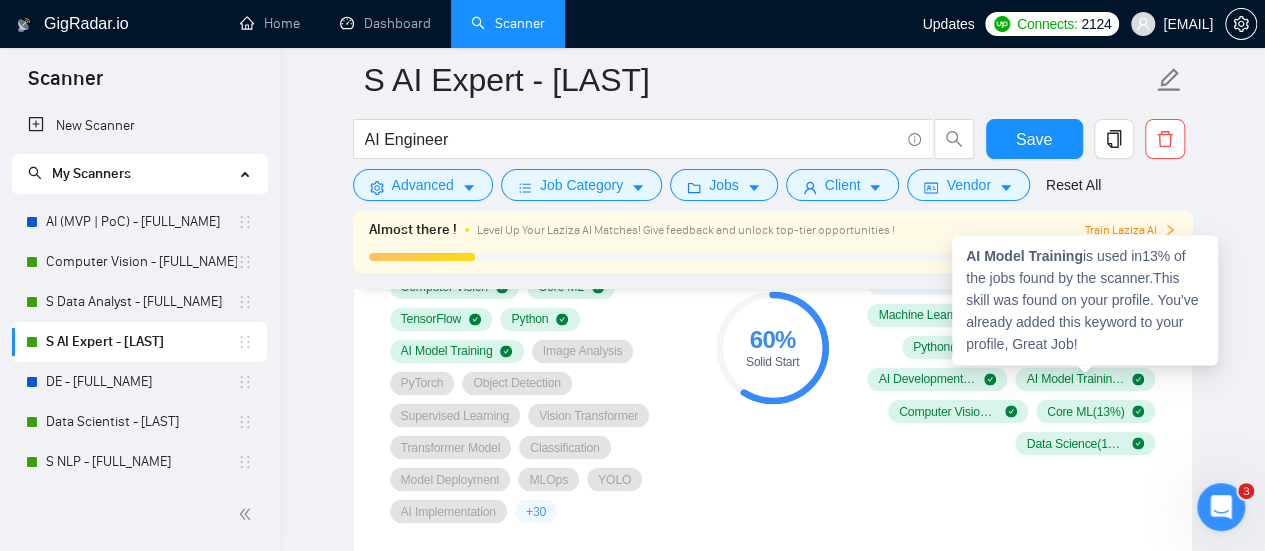 click on "AI Model Training  is used in  13 % of the jobs found by the scanner.  This skill was found on your profile. You've already added this keyword to your profile, Great Job!" at bounding box center (1085, 300) 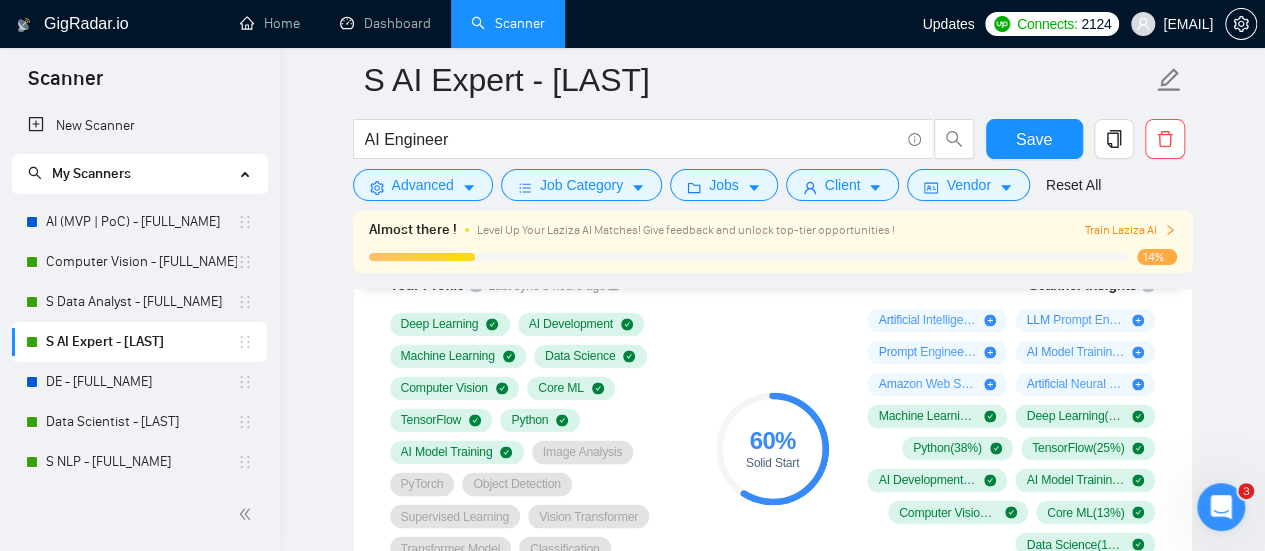 scroll, scrollTop: 1300, scrollLeft: 0, axis: vertical 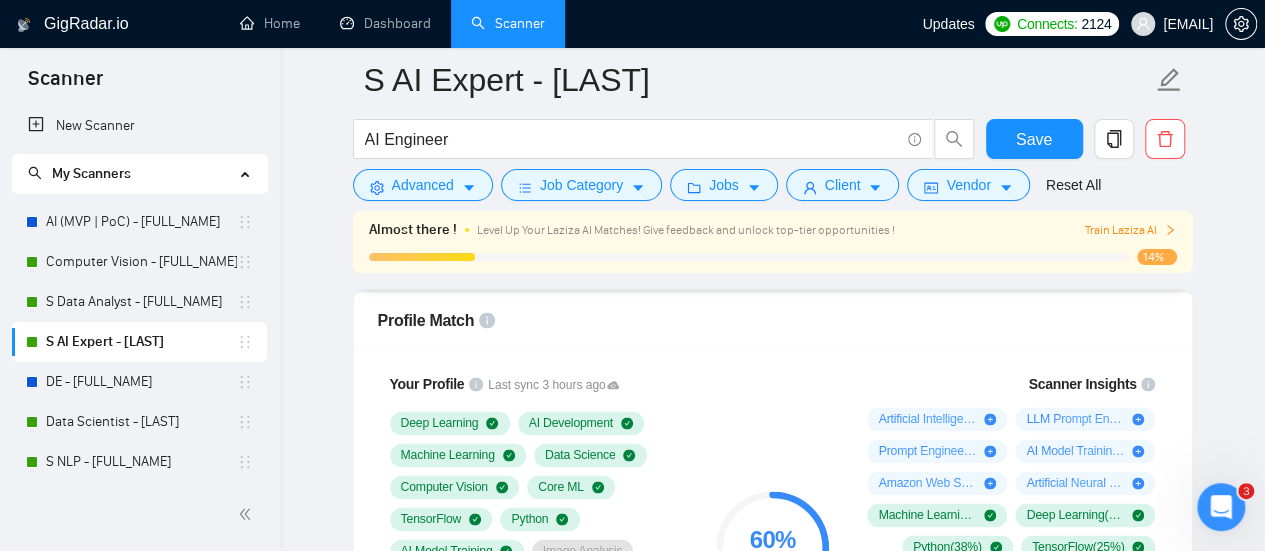 drag, startPoint x: 340, startPoint y: 333, endPoint x: 268, endPoint y: 371, distance: 81.41253 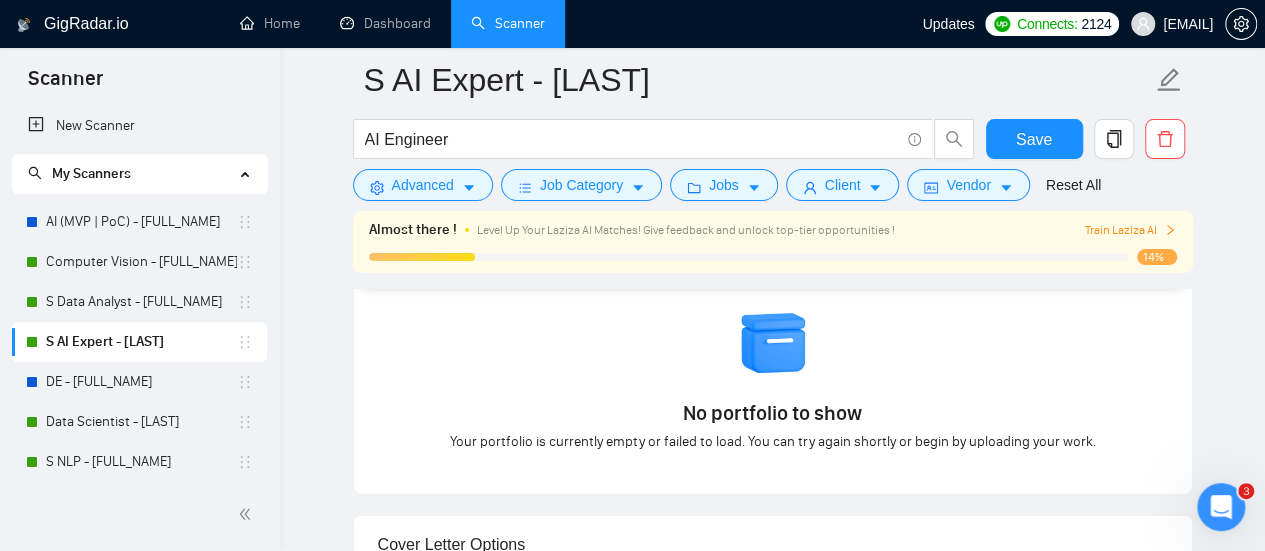 scroll, scrollTop: 1800, scrollLeft: 0, axis: vertical 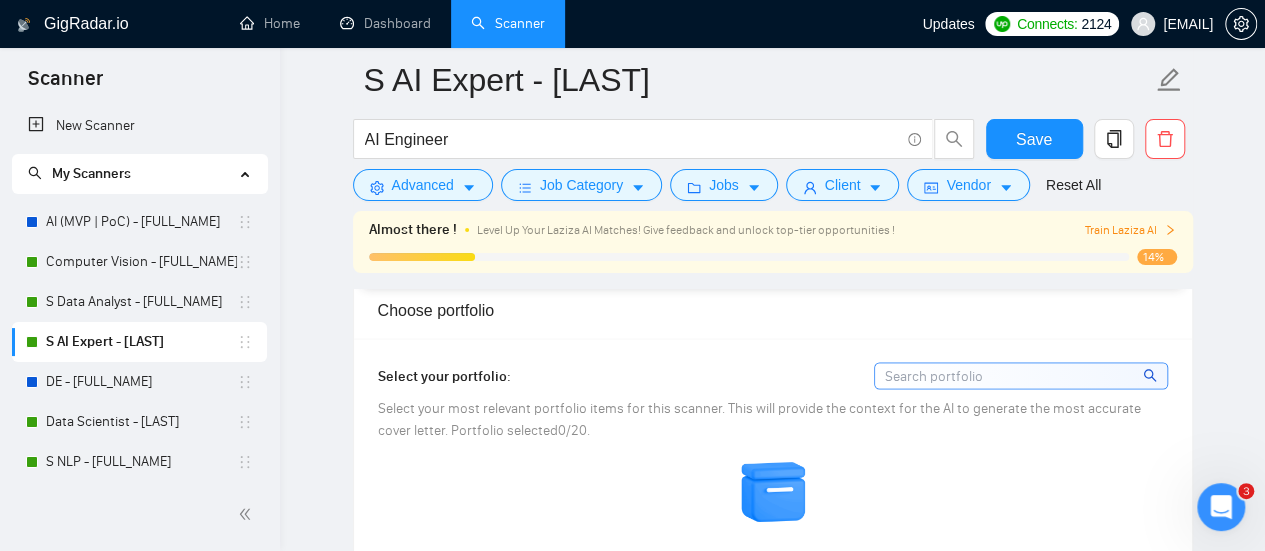 click on "Select your portfolio:" at bounding box center (773, 375) 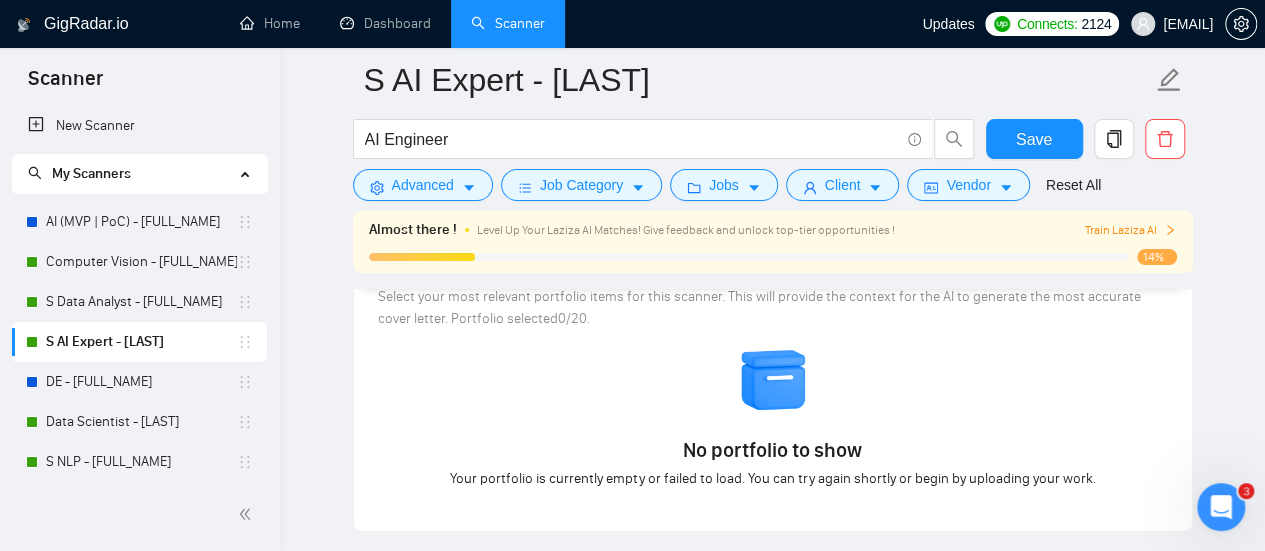 scroll, scrollTop: 2000, scrollLeft: 0, axis: vertical 